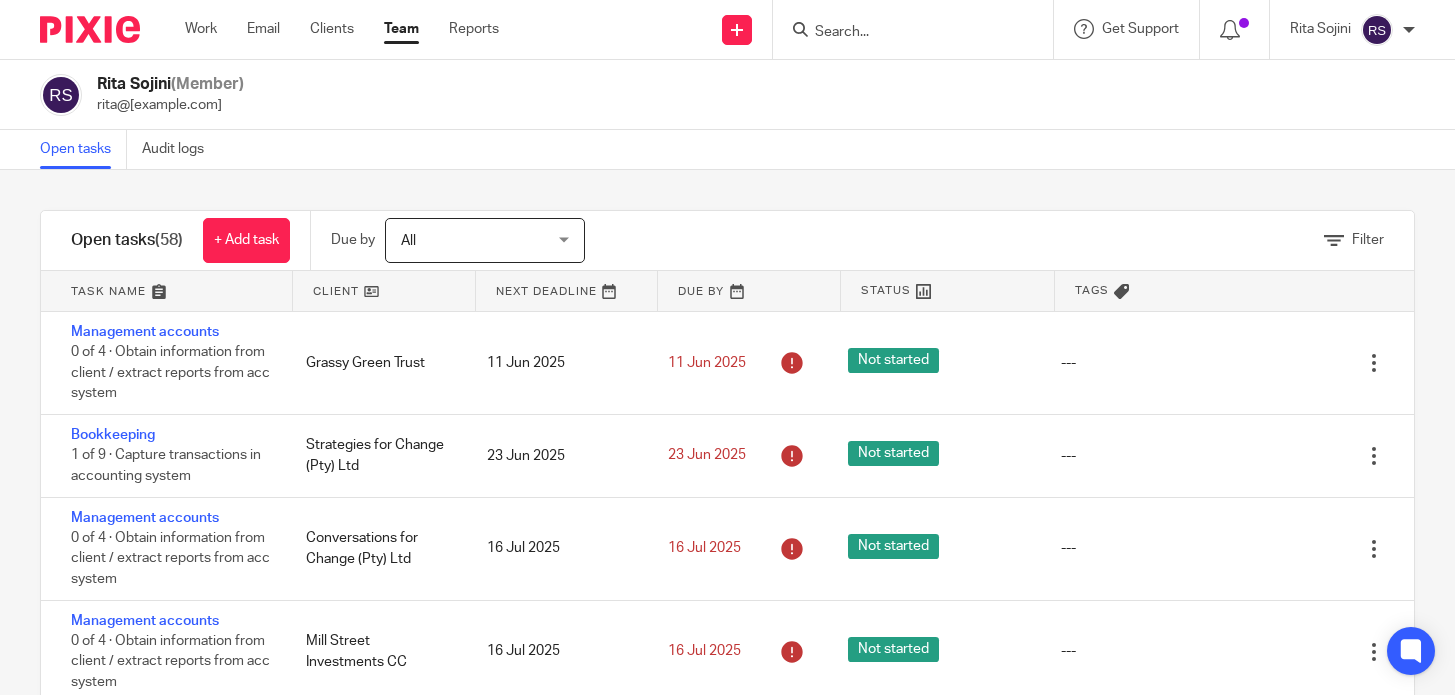 scroll, scrollTop: 0, scrollLeft: 0, axis: both 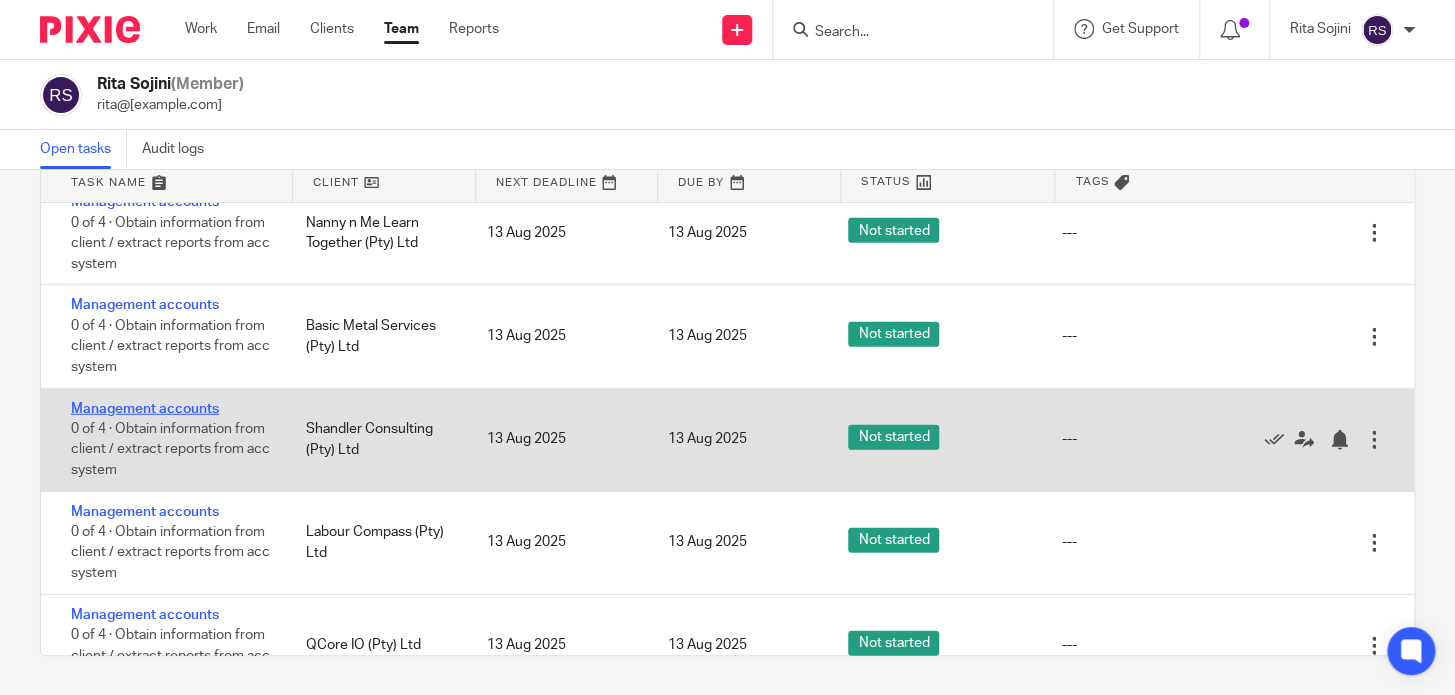 click on "Management accounts" at bounding box center [145, 409] 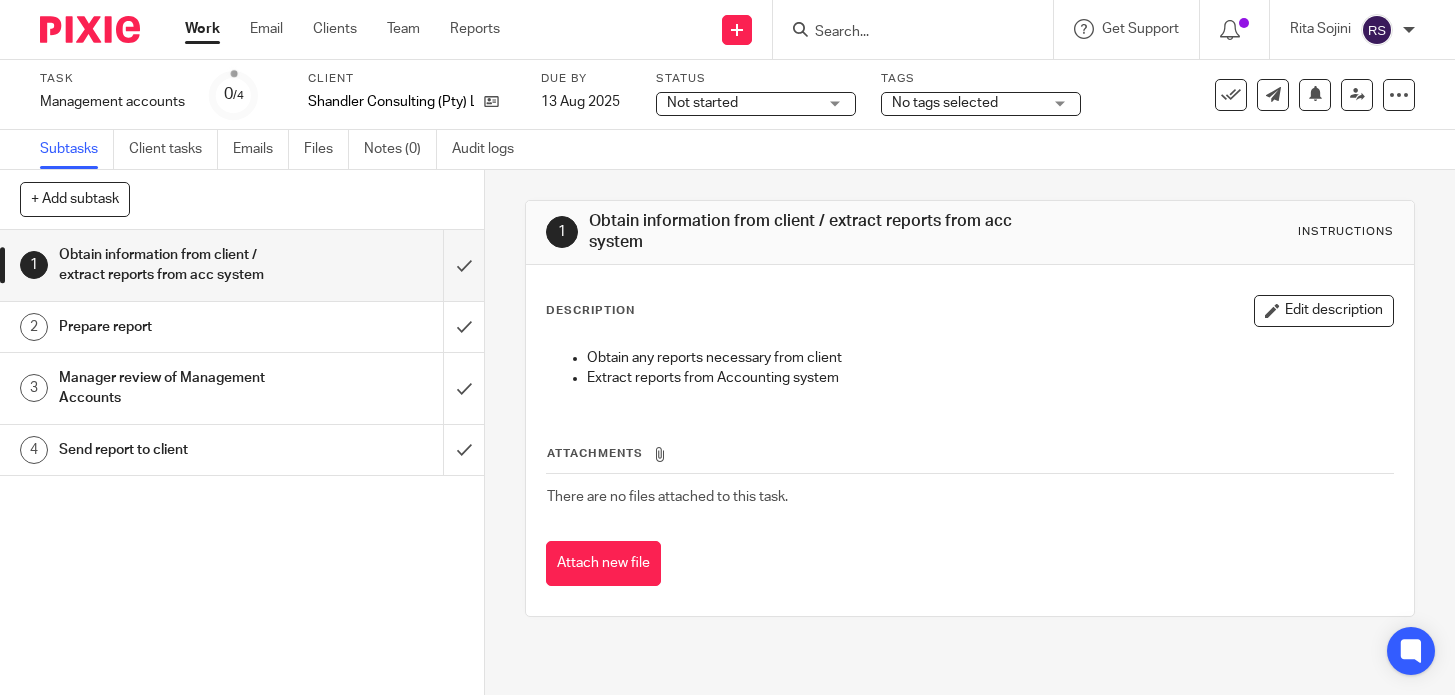 scroll, scrollTop: 0, scrollLeft: 0, axis: both 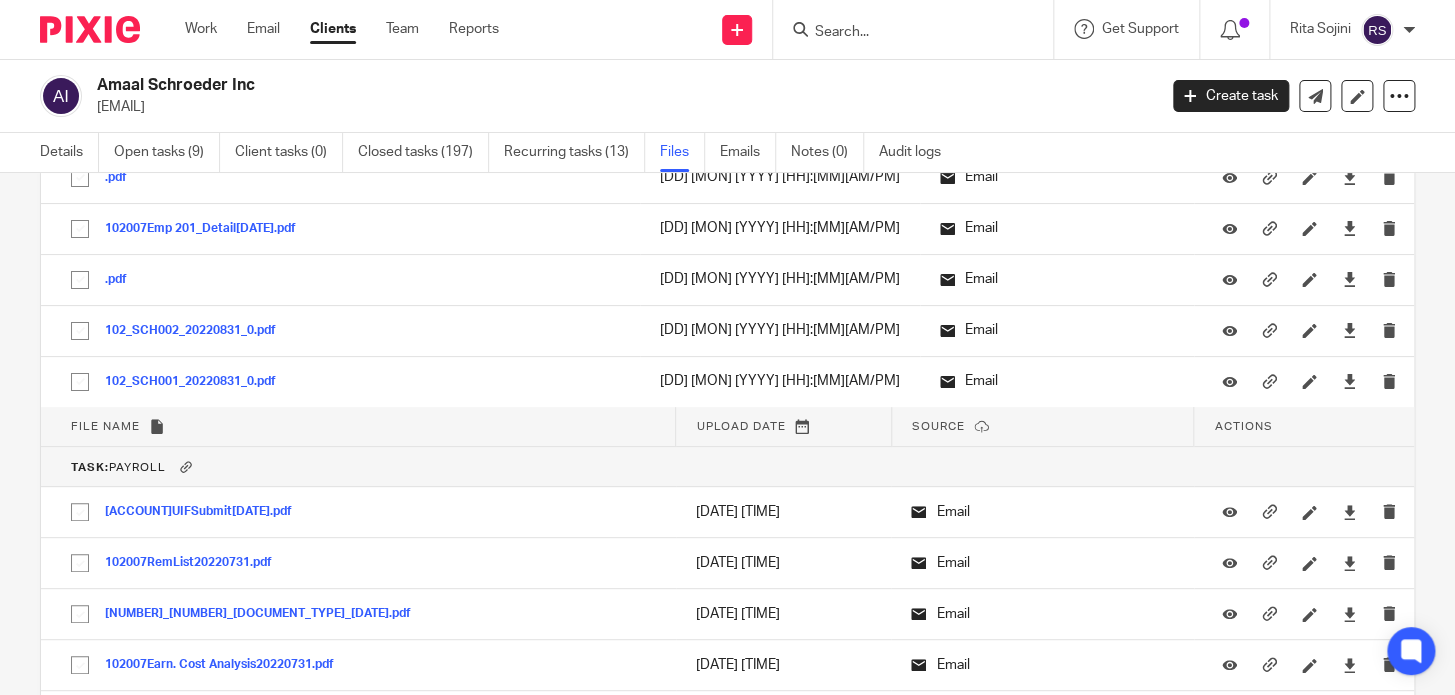 click at bounding box center (903, 33) 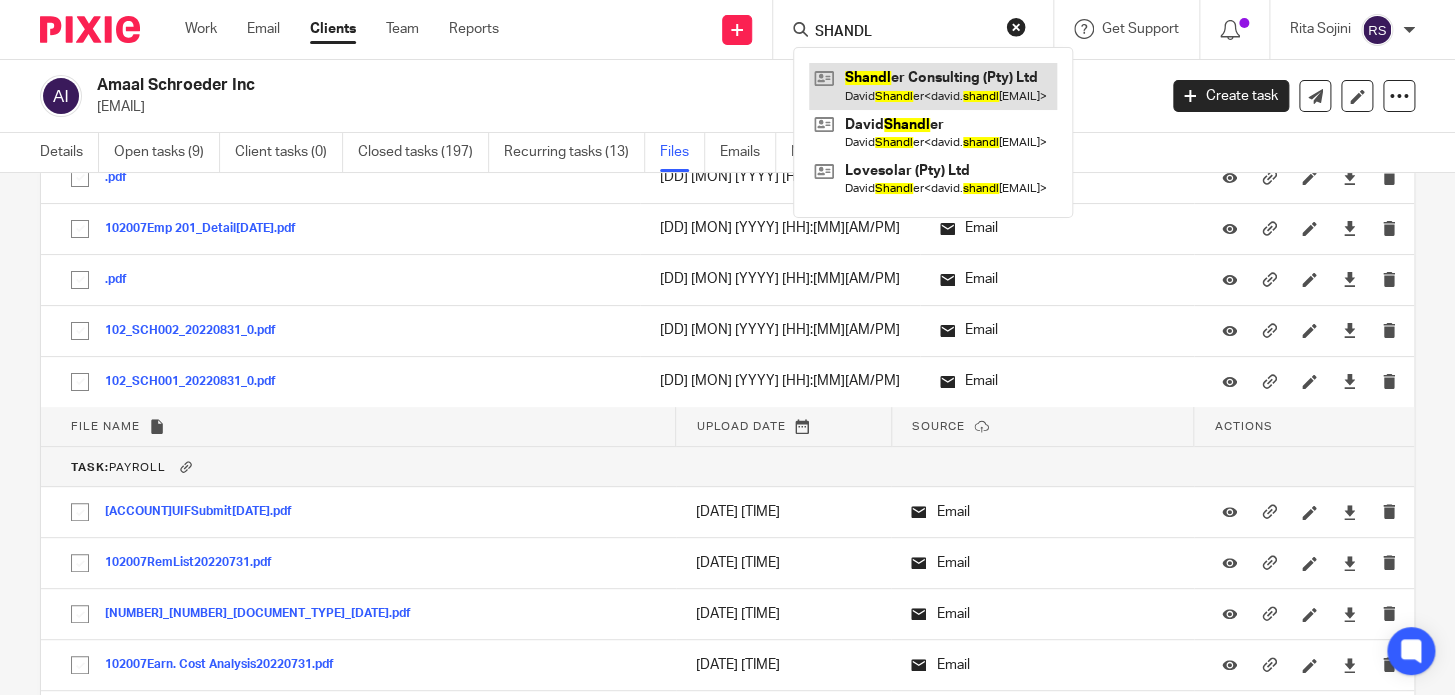 type on "SHANDL" 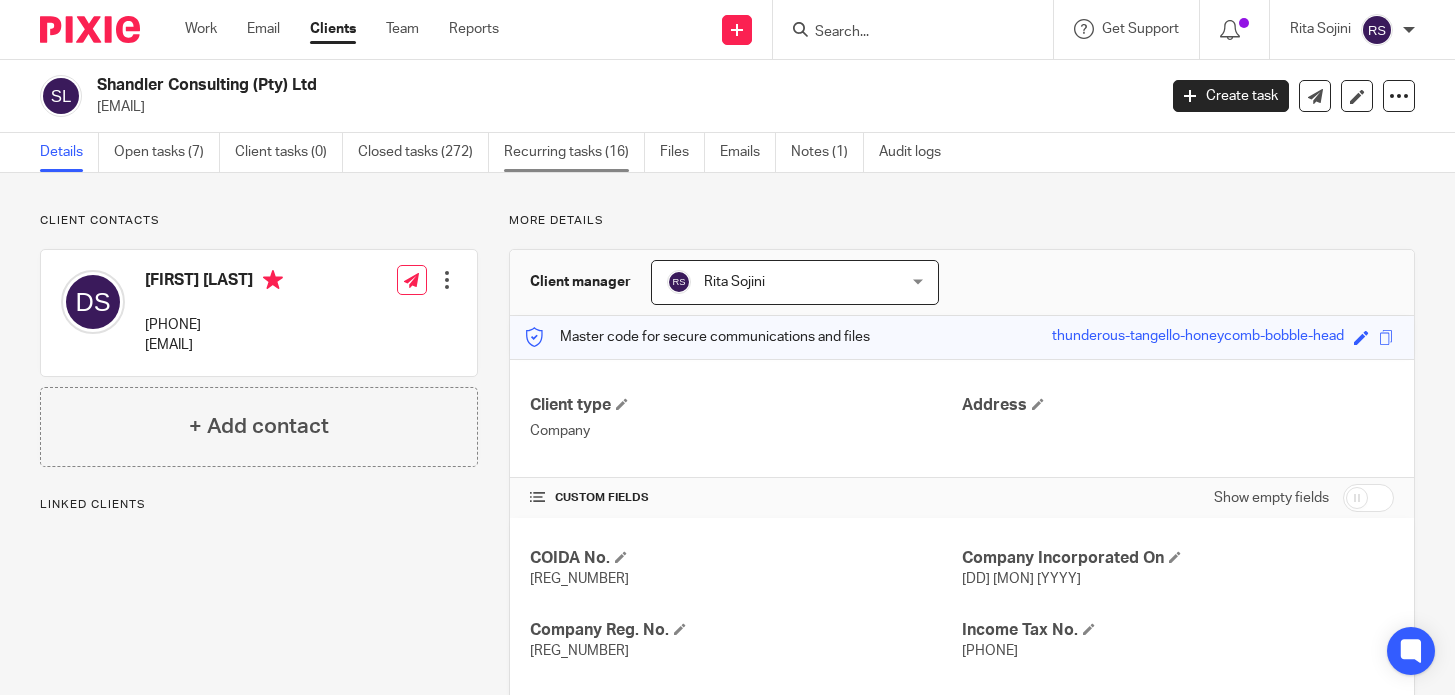scroll, scrollTop: 0, scrollLeft: 0, axis: both 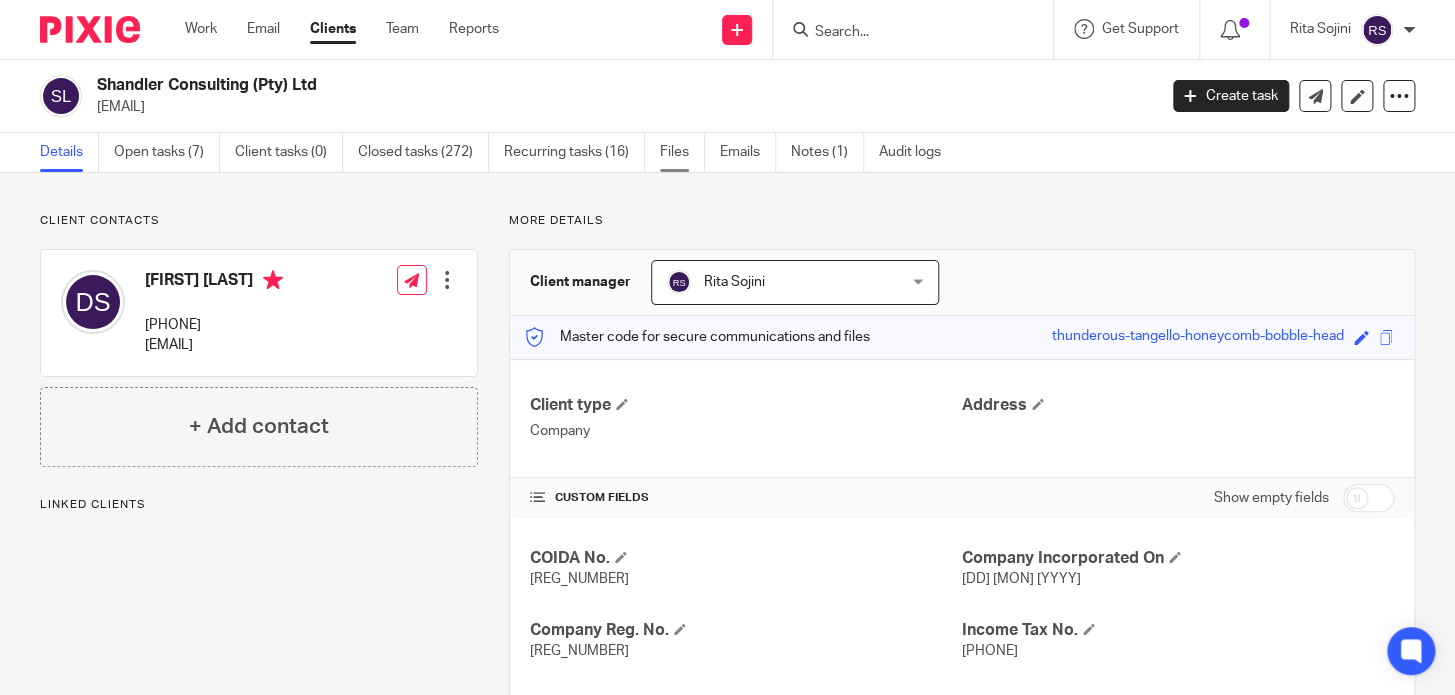 click on "Files" at bounding box center (682, 152) 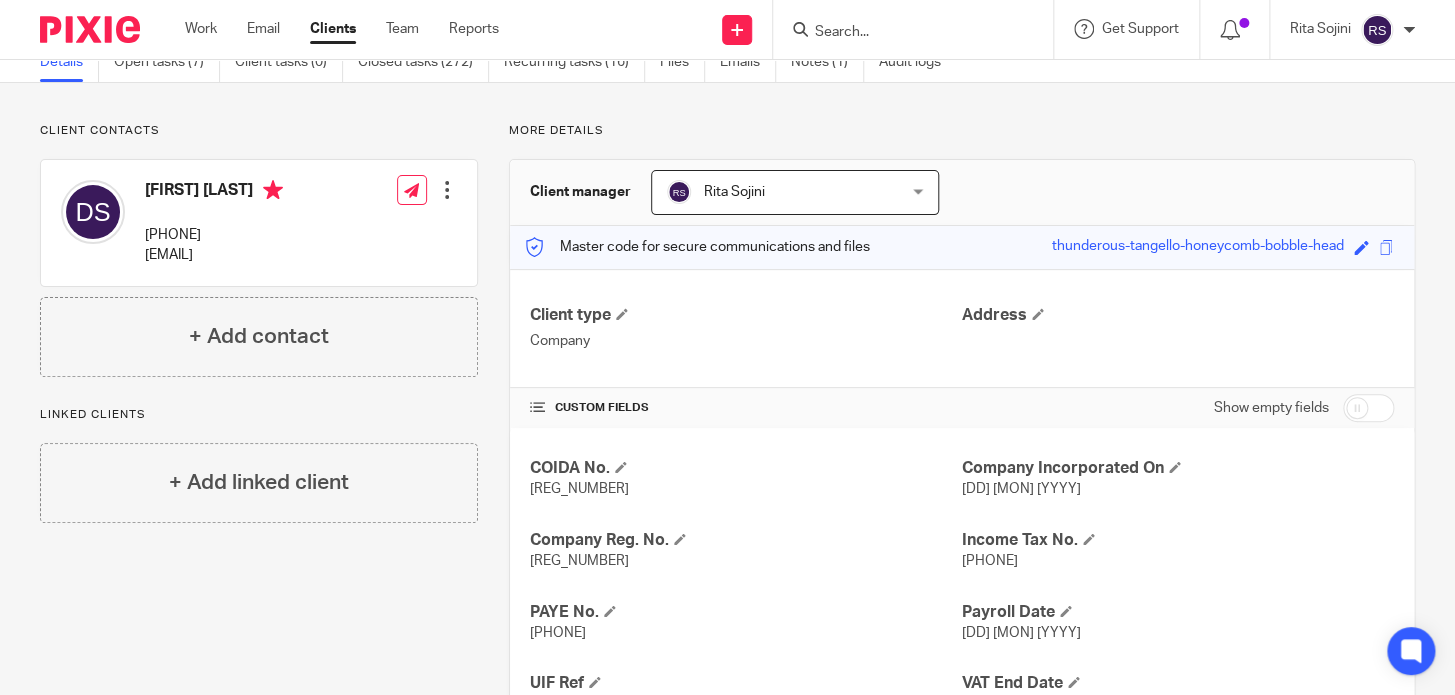 scroll, scrollTop: 0, scrollLeft: 0, axis: both 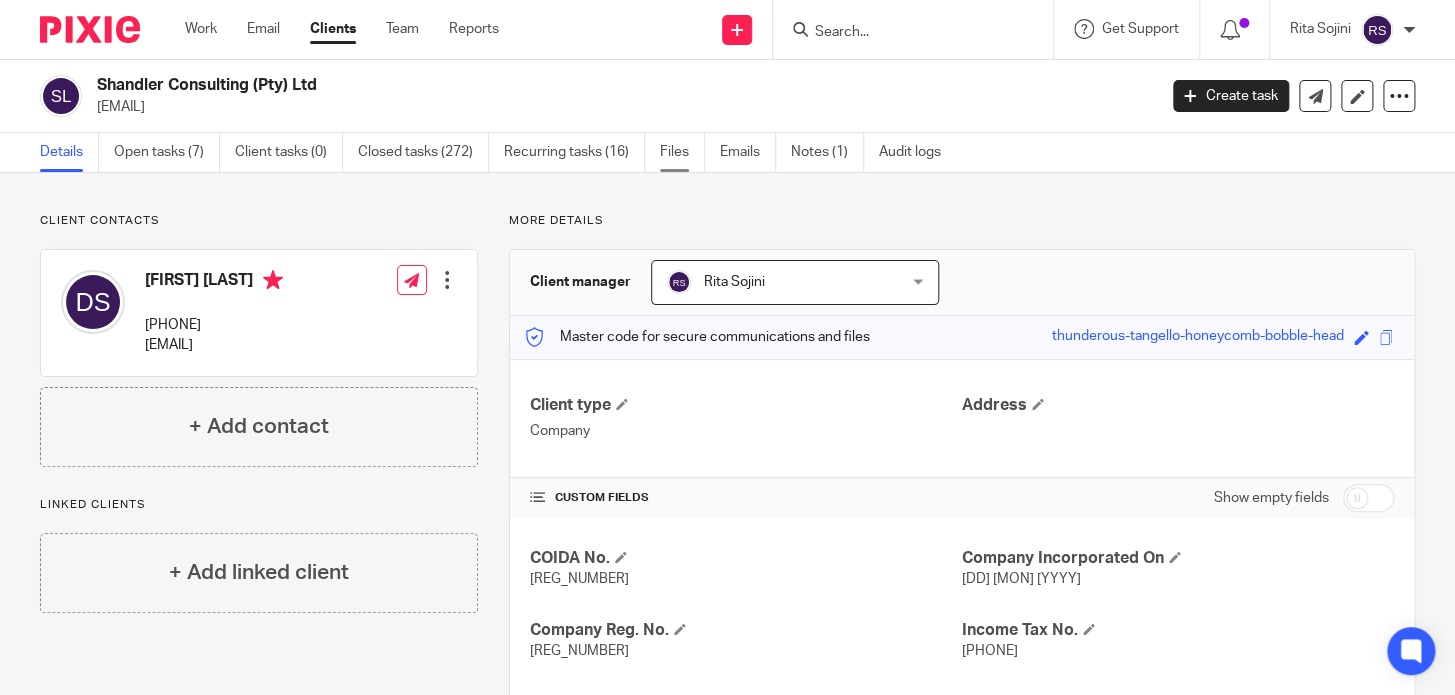 click on "Files" at bounding box center [682, 152] 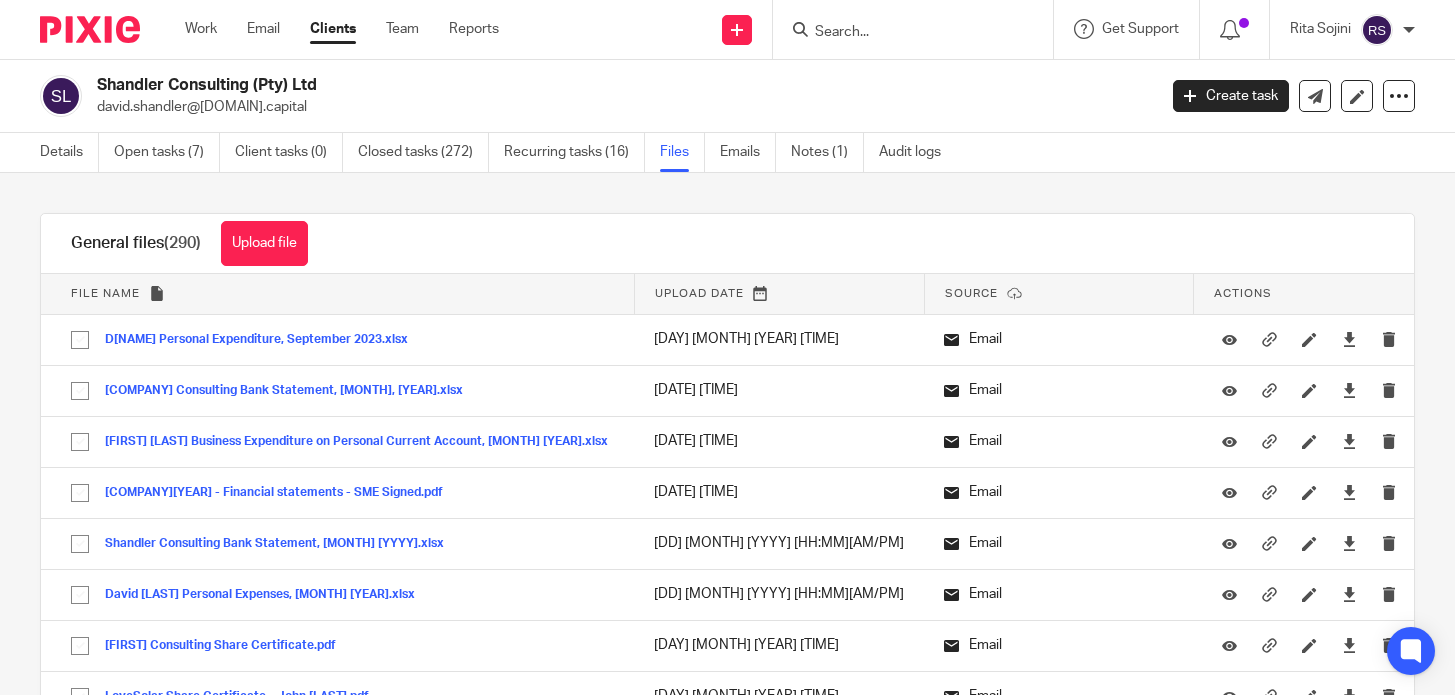 scroll, scrollTop: 0, scrollLeft: 0, axis: both 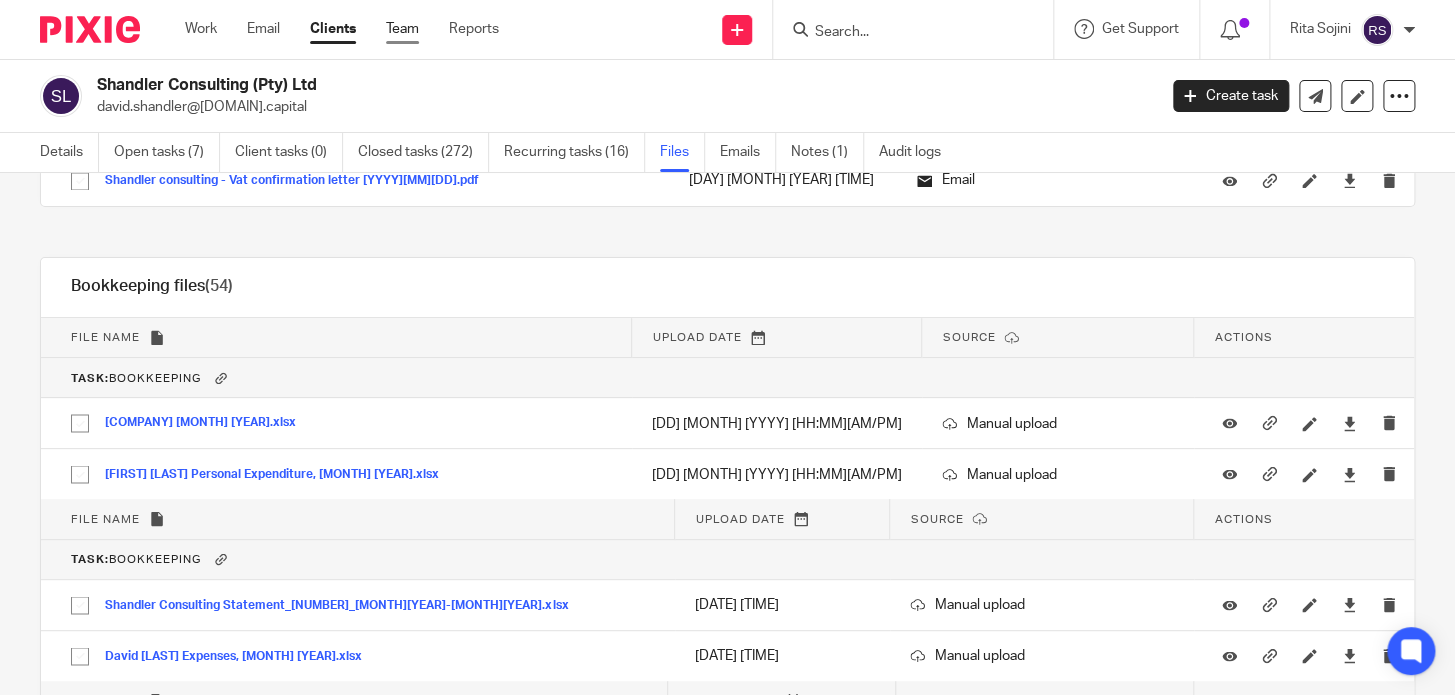 click on "Team" at bounding box center (402, 29) 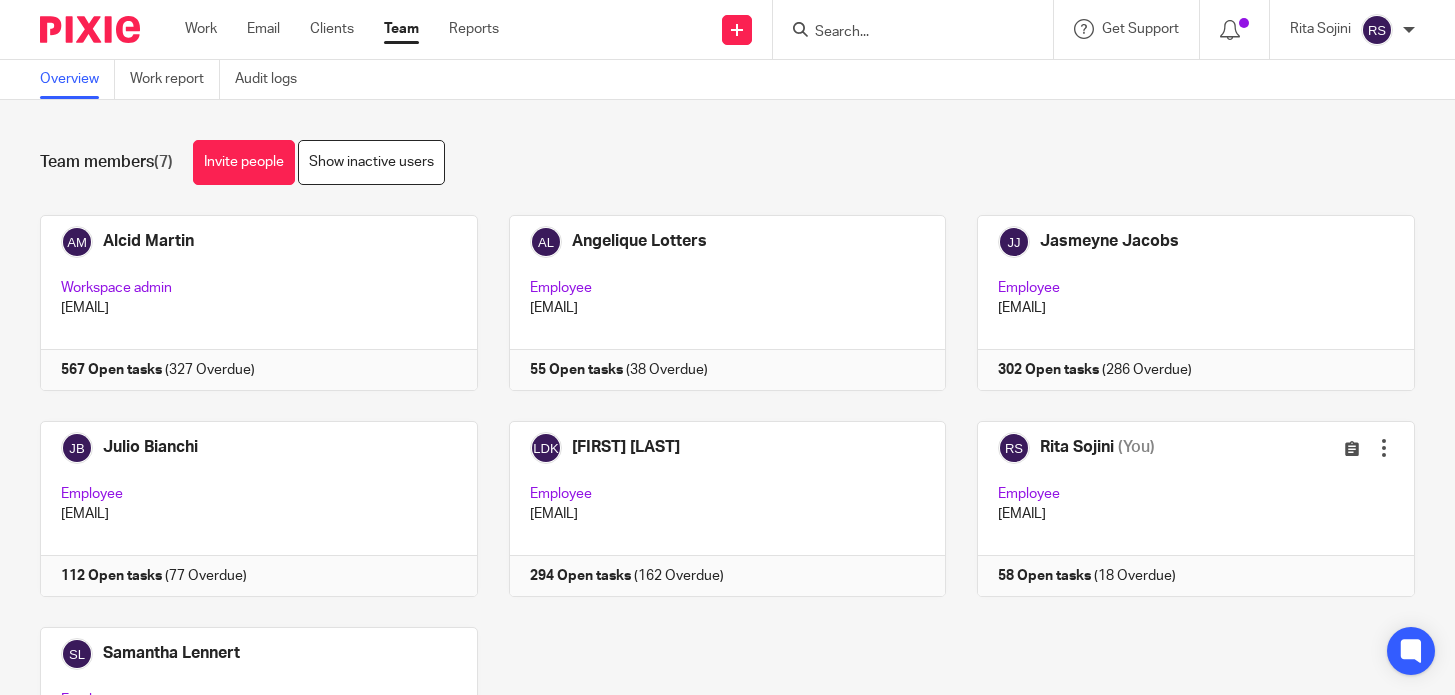 scroll, scrollTop: 0, scrollLeft: 0, axis: both 